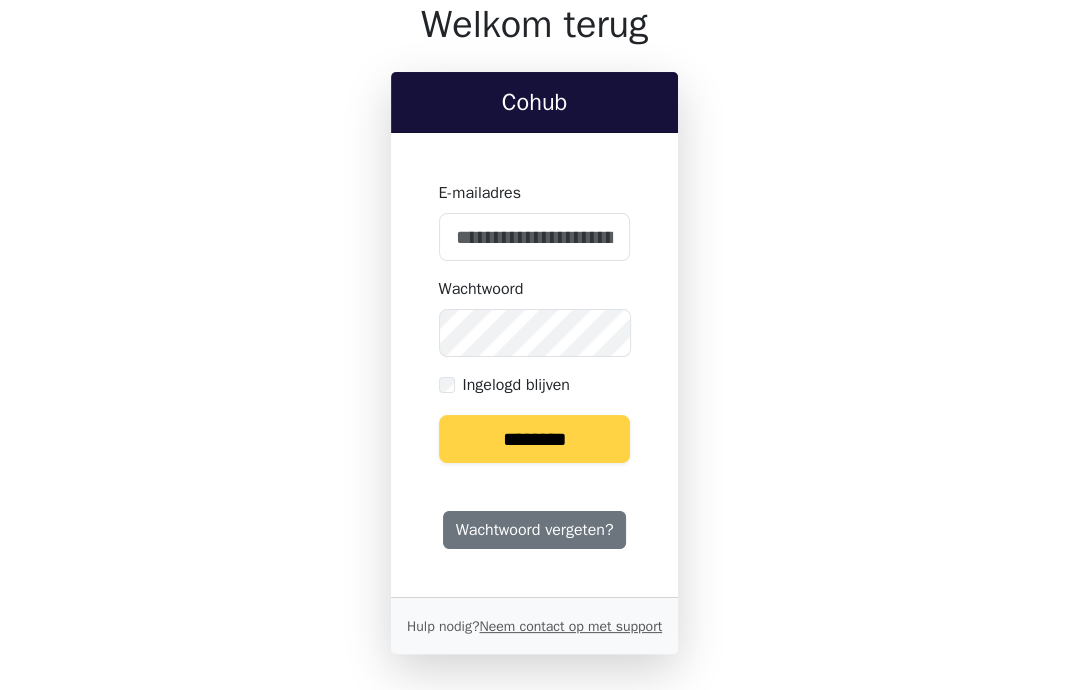 scroll, scrollTop: 96, scrollLeft: 0, axis: vertical 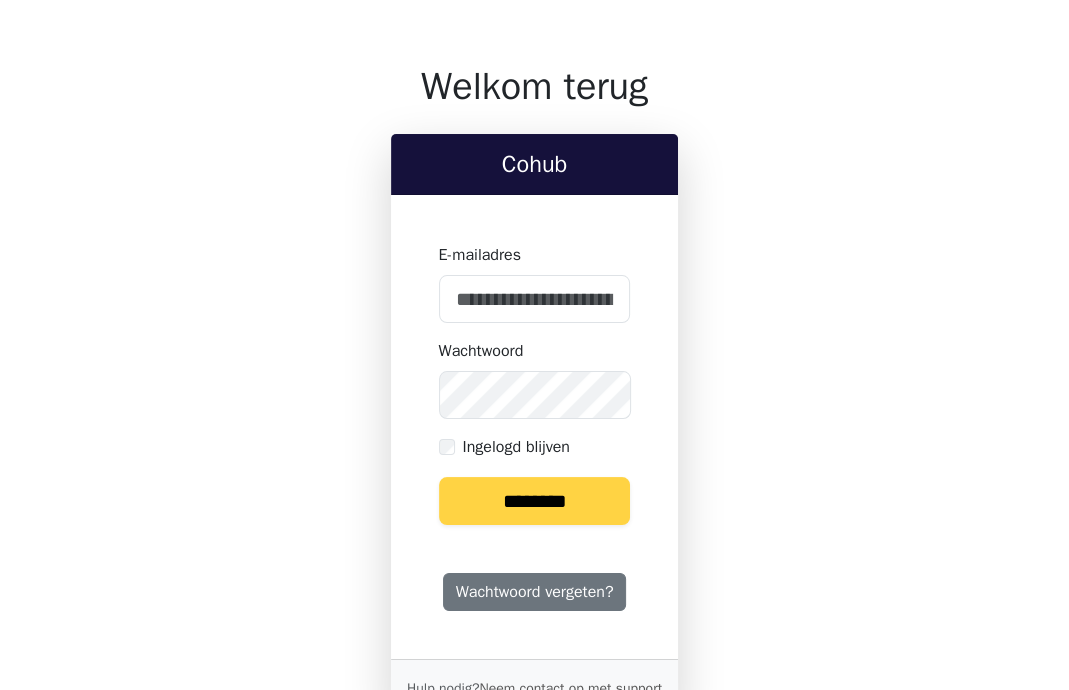 click on "E-mailadres" at bounding box center (535, 299) 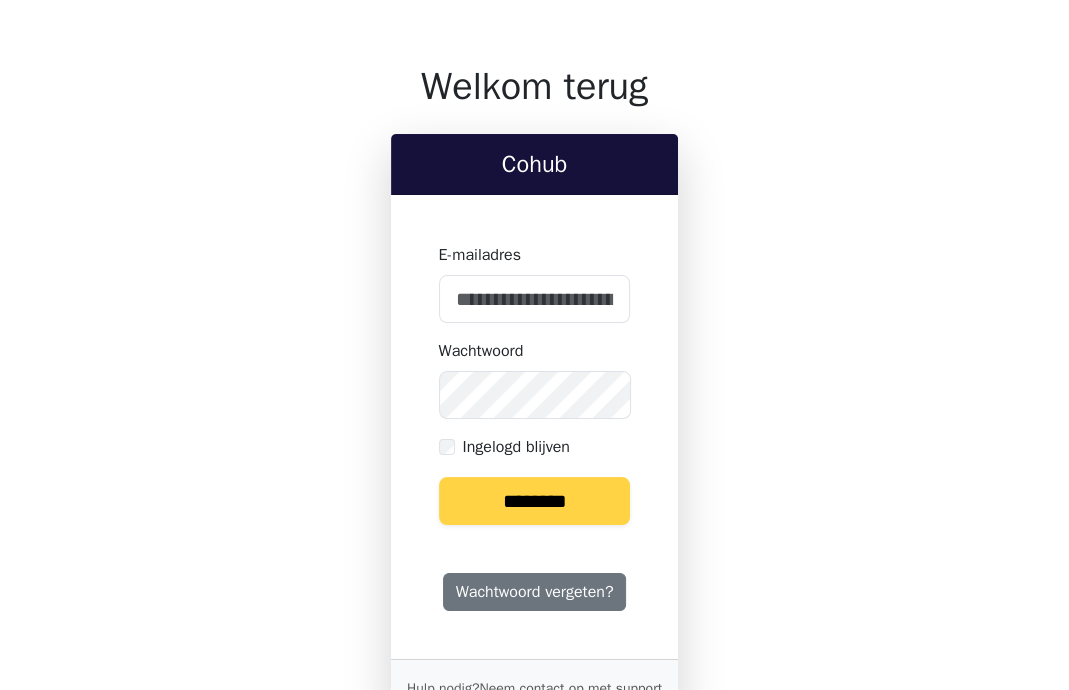 type on "**********" 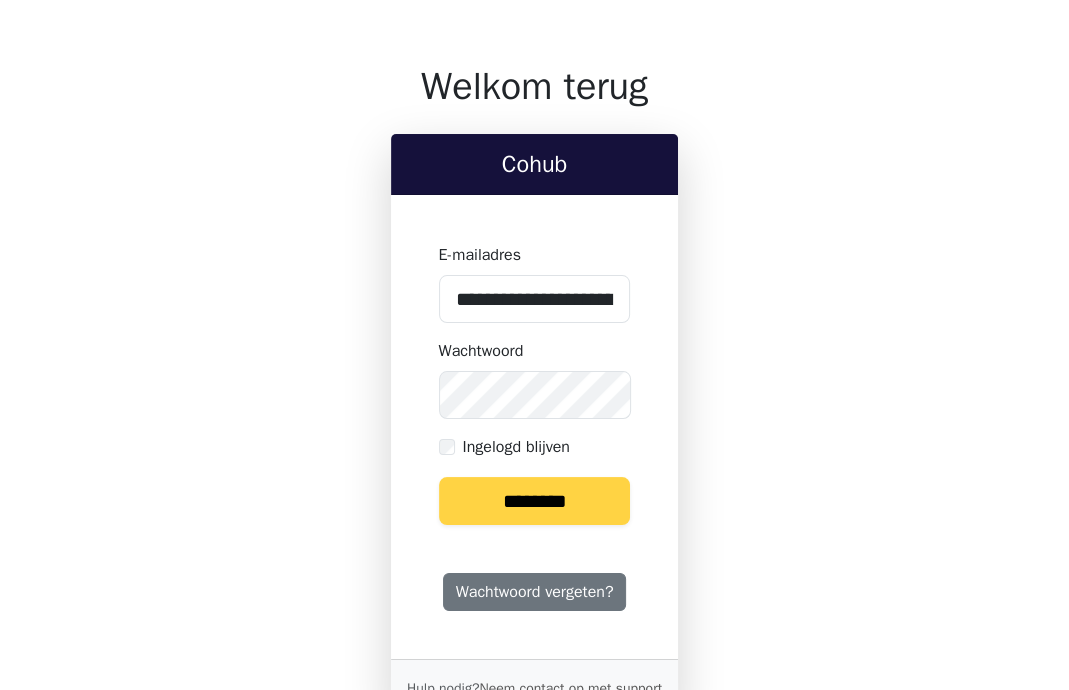 click on "********" at bounding box center (535, 501) 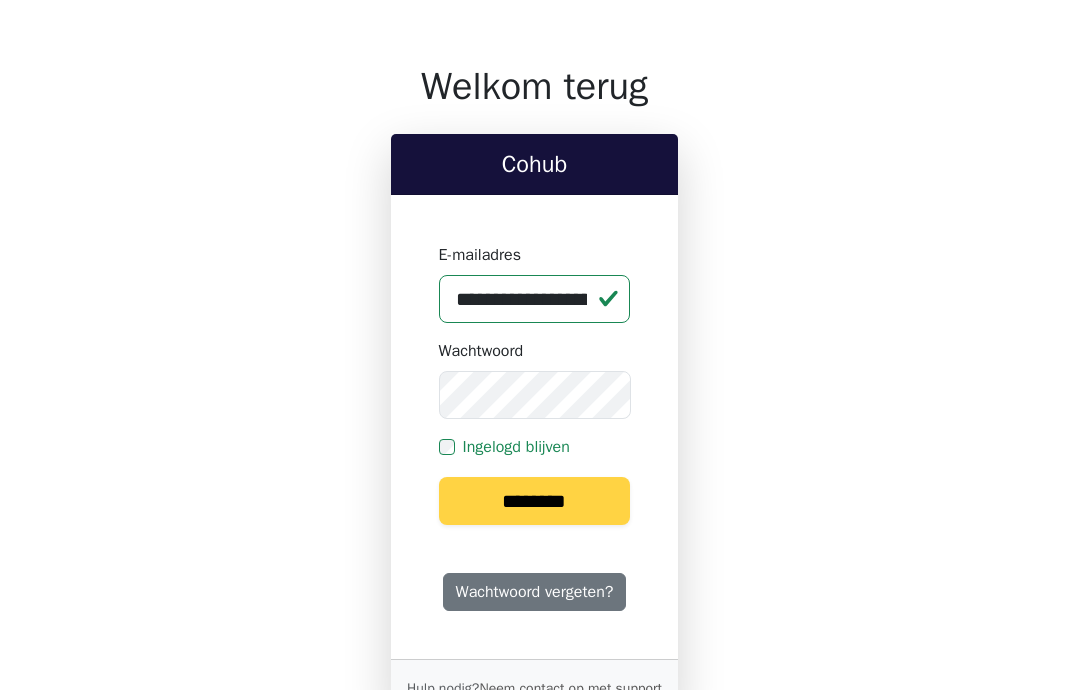 scroll, scrollTop: 0, scrollLeft: 0, axis: both 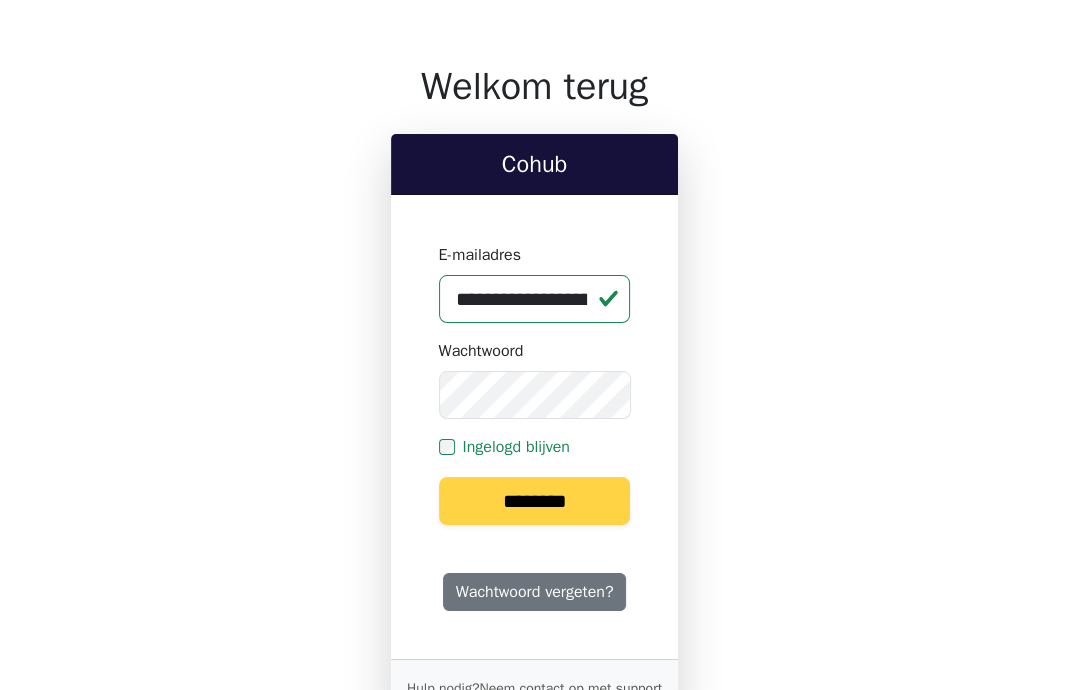 click on "********" at bounding box center (535, 501) 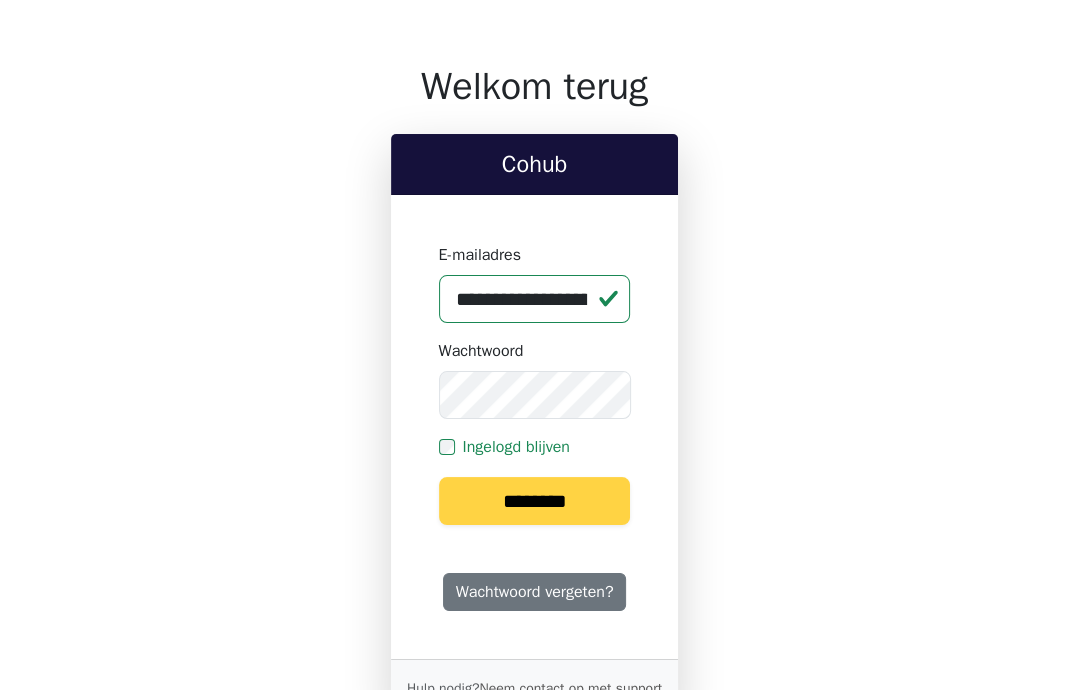 scroll, scrollTop: 96, scrollLeft: 0, axis: vertical 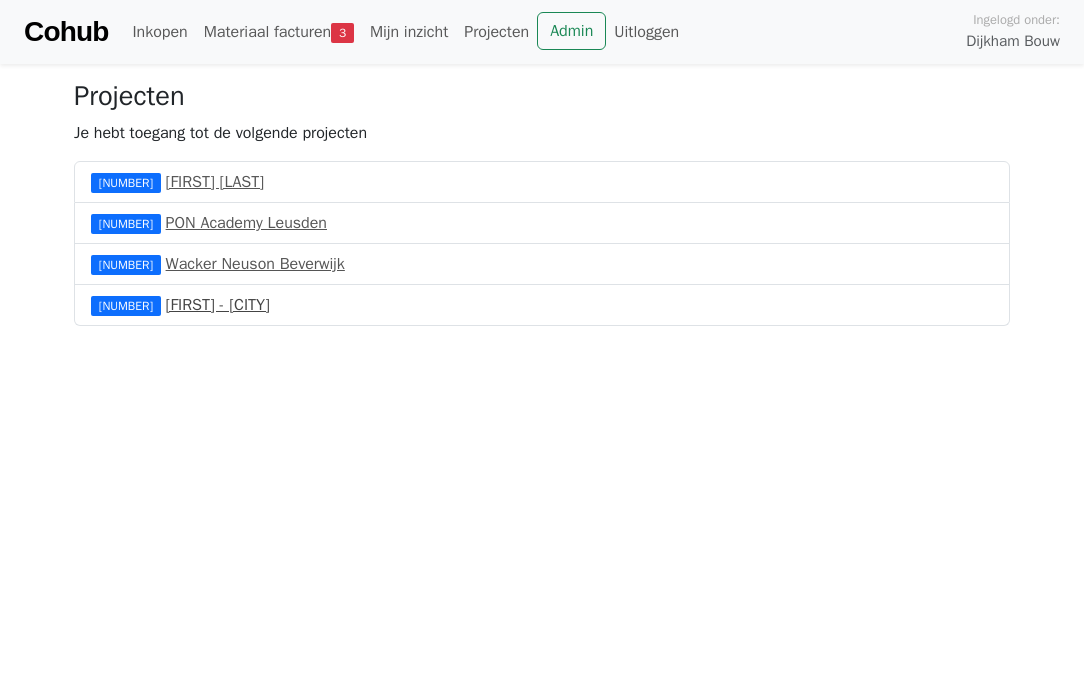 click on "[FIRST] - [CITY]" at bounding box center (218, 305) 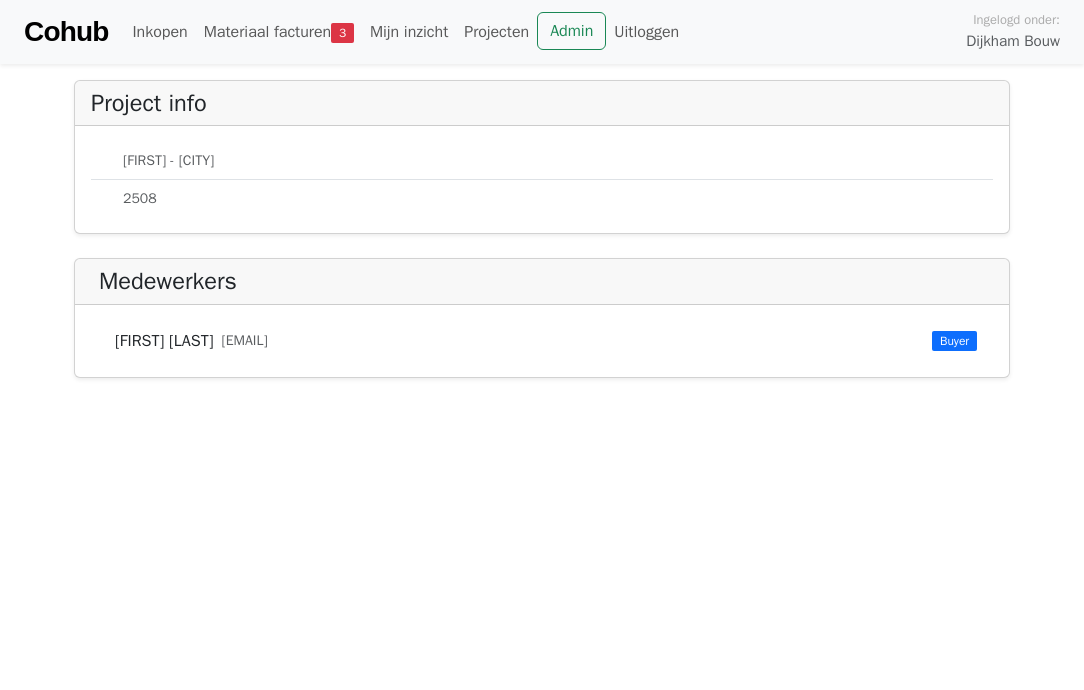 scroll, scrollTop: 0, scrollLeft: 0, axis: both 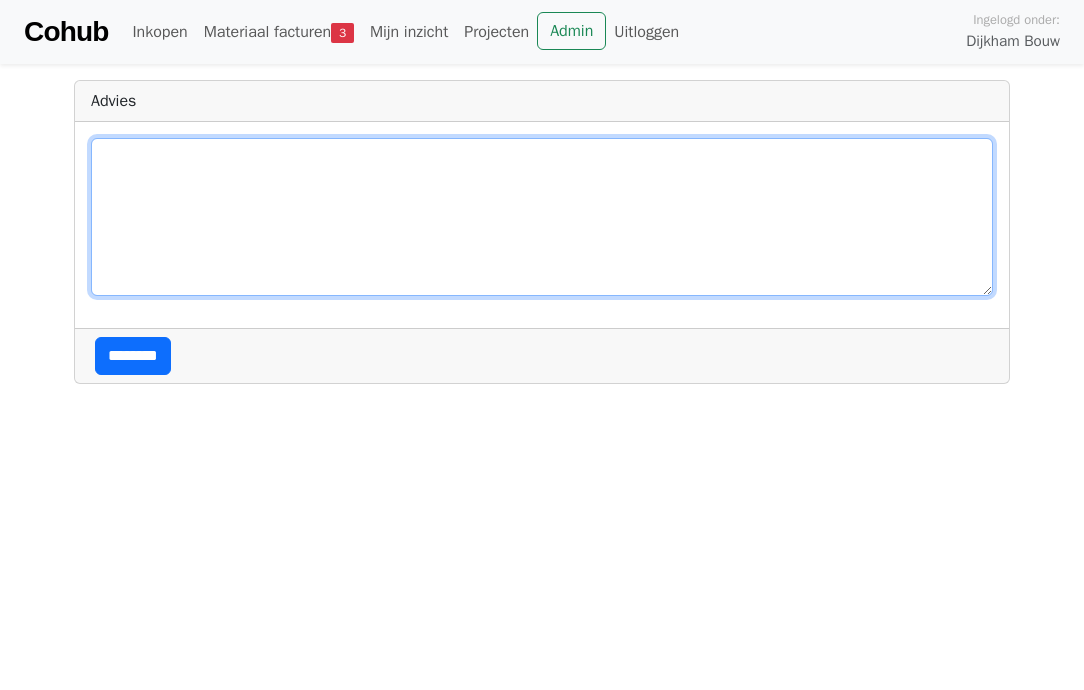 click at bounding box center (542, 217) 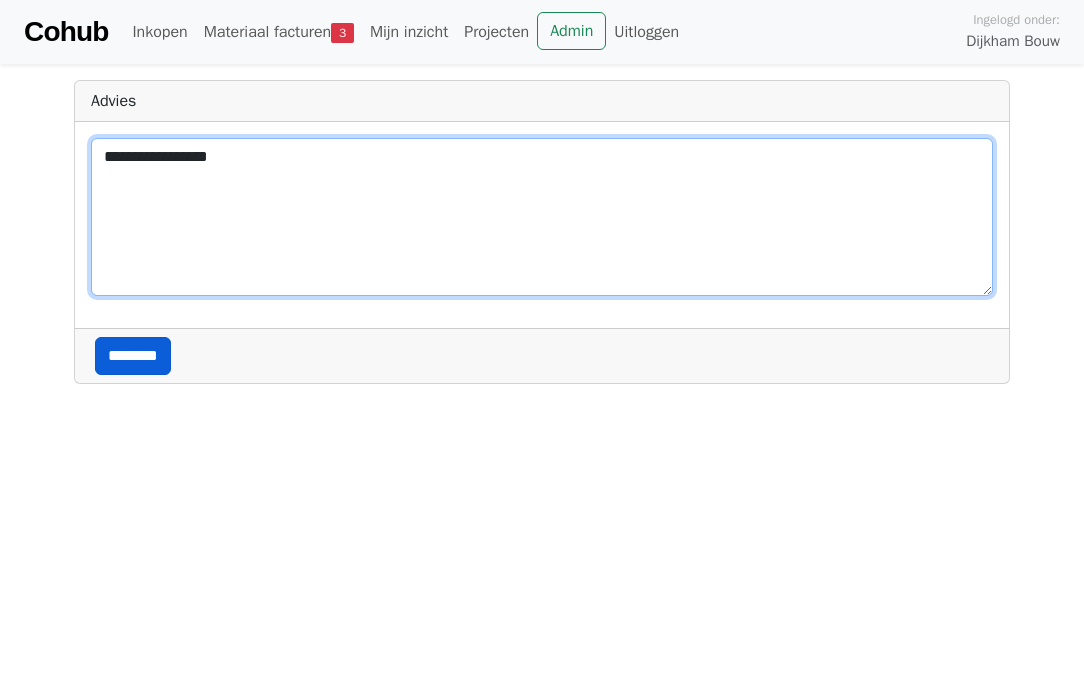 type on "**********" 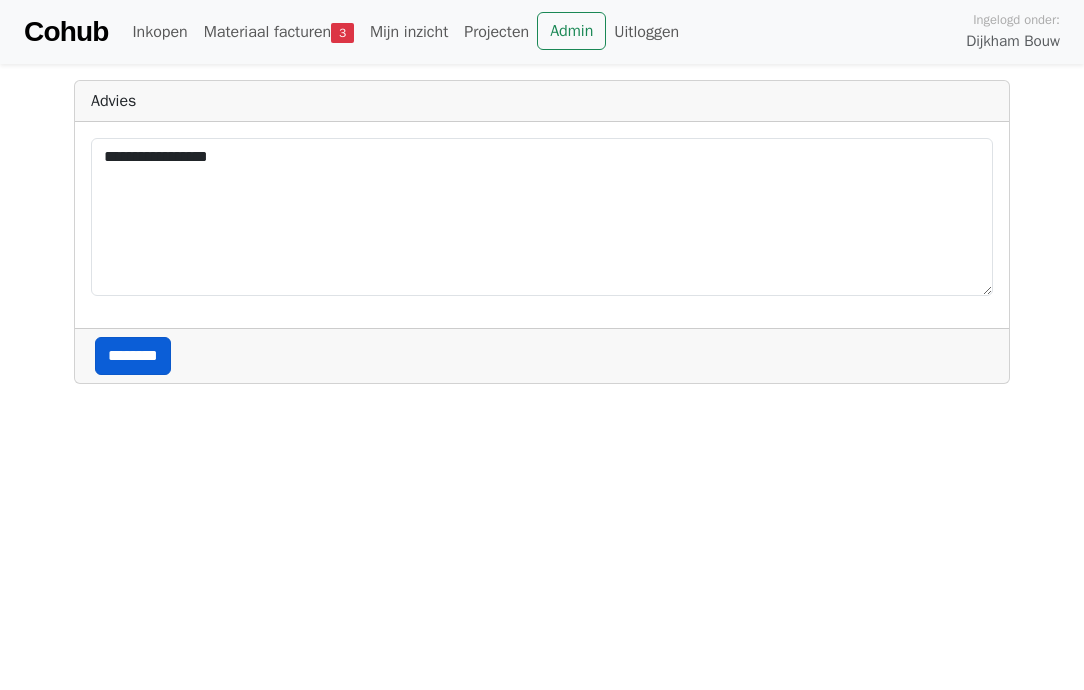 click on "********" at bounding box center [133, 356] 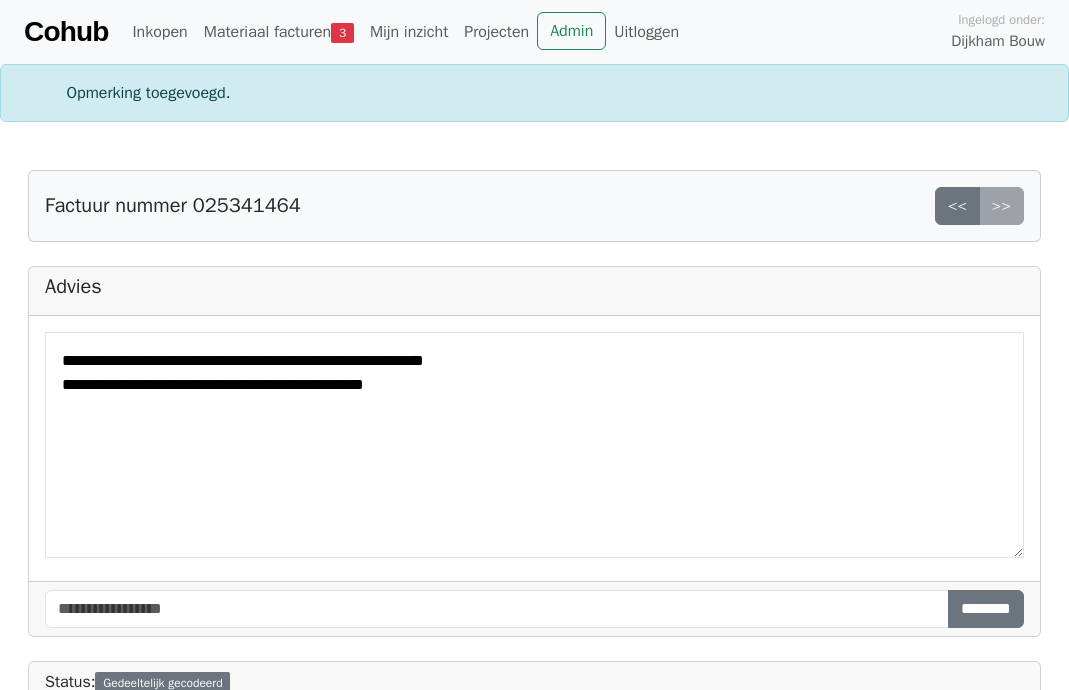 scroll, scrollTop: 0, scrollLeft: 0, axis: both 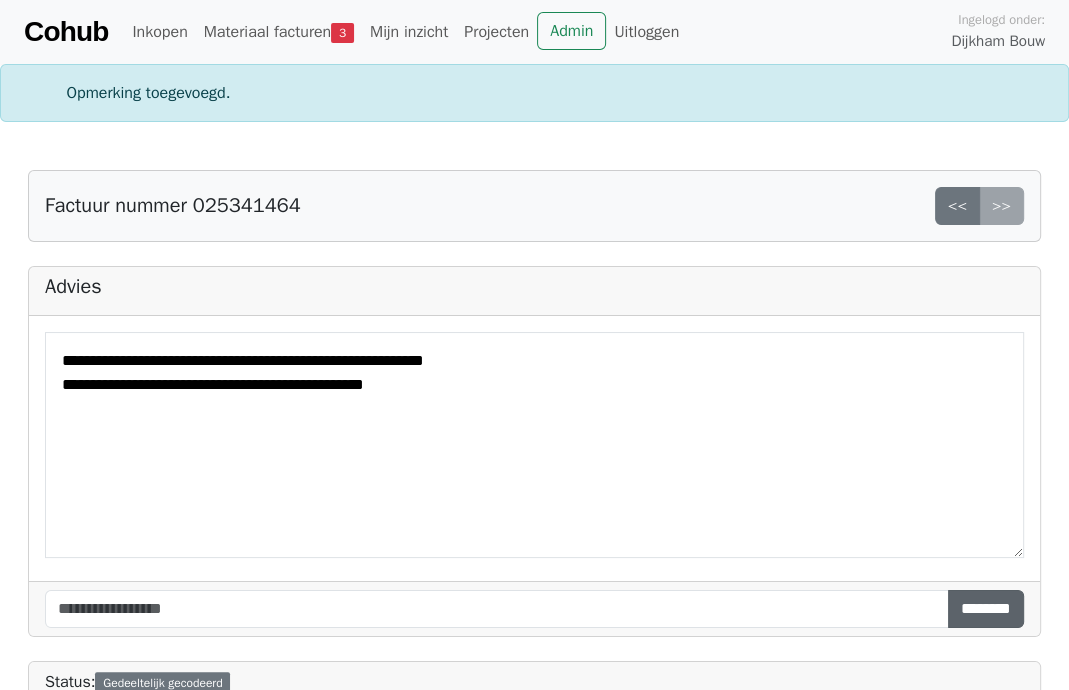 click on "********" at bounding box center (986, 609) 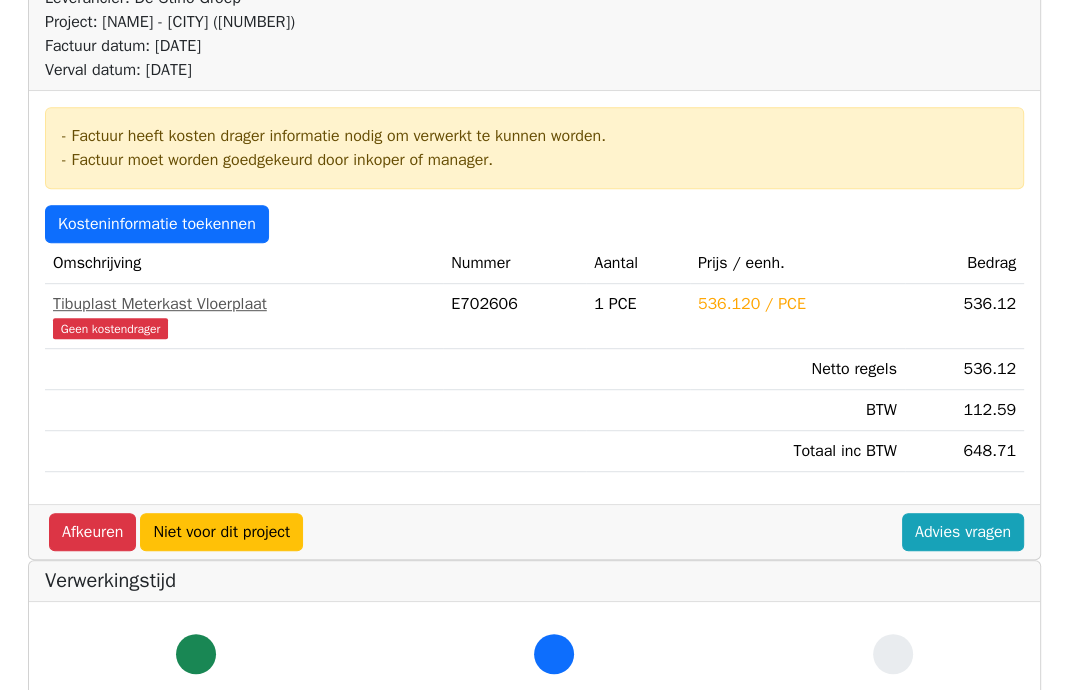 scroll, scrollTop: 500, scrollLeft: 0, axis: vertical 